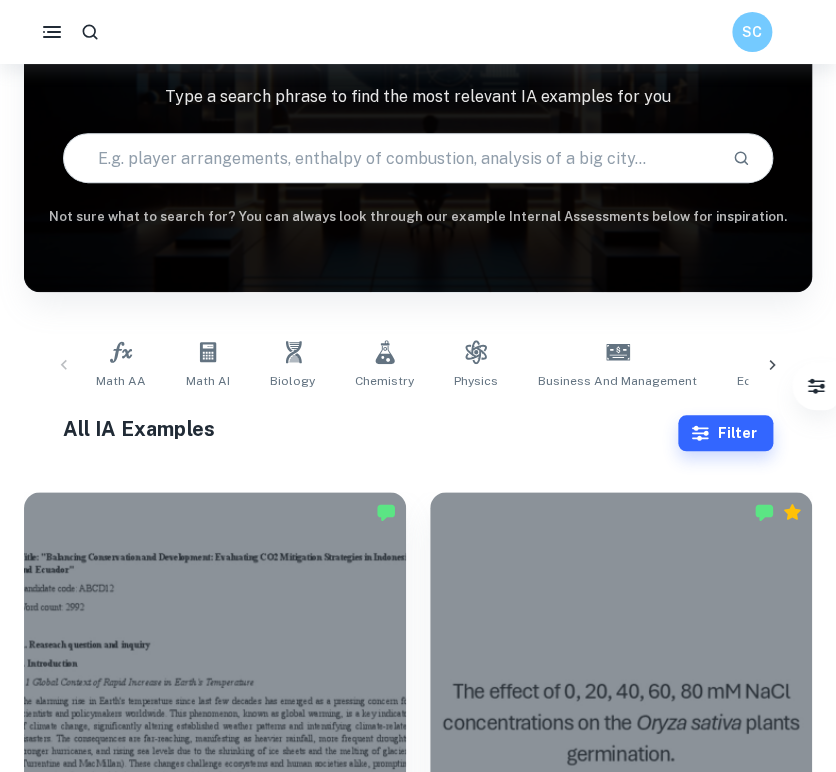 scroll, scrollTop: 138, scrollLeft: 0, axis: vertical 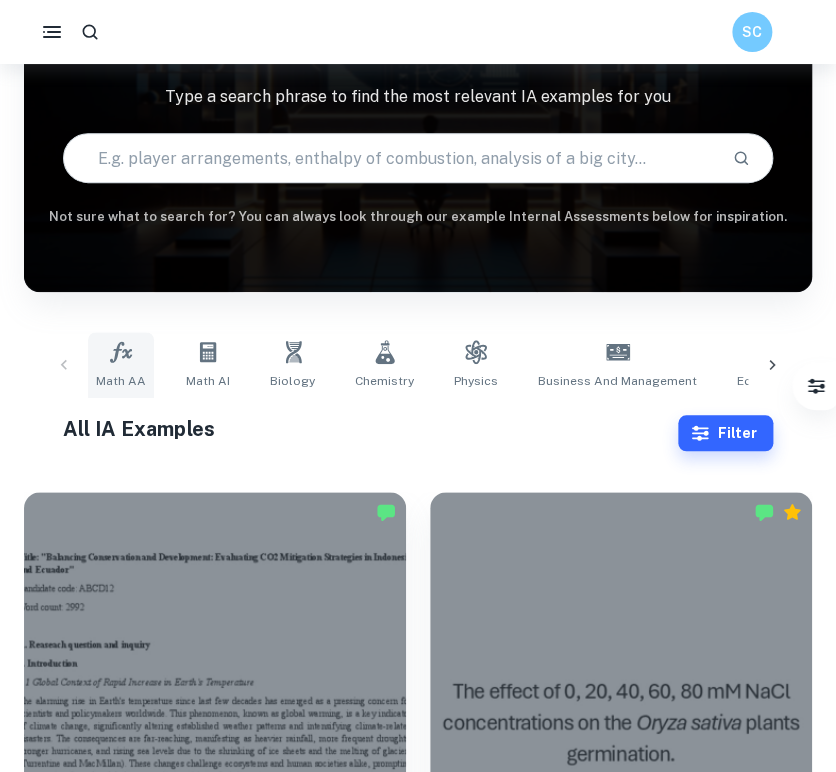 click on "Math AA" at bounding box center [121, 365] 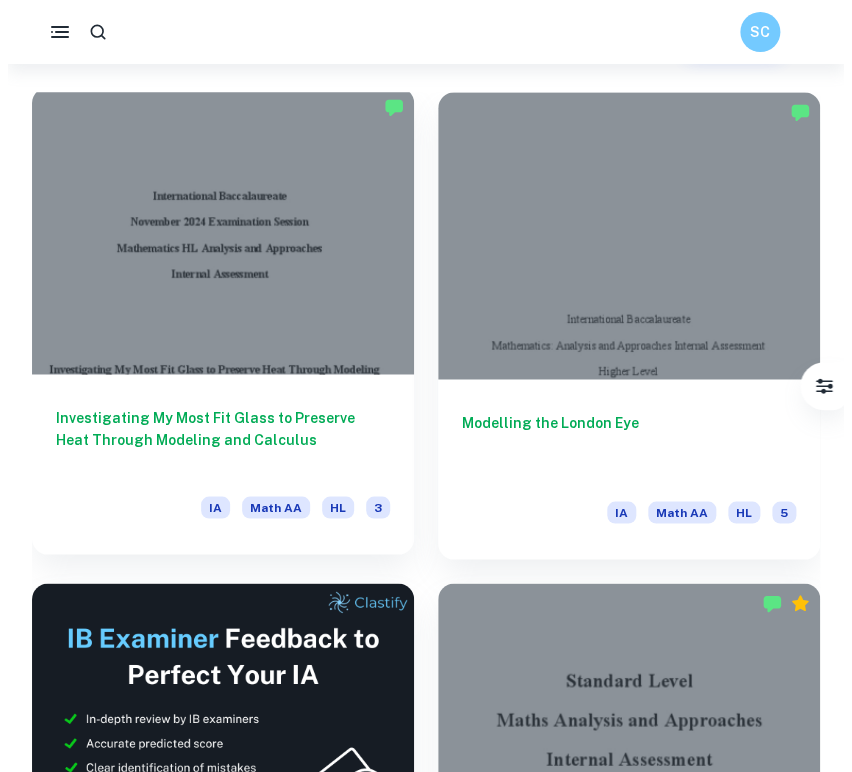 scroll, scrollTop: 329, scrollLeft: 0, axis: vertical 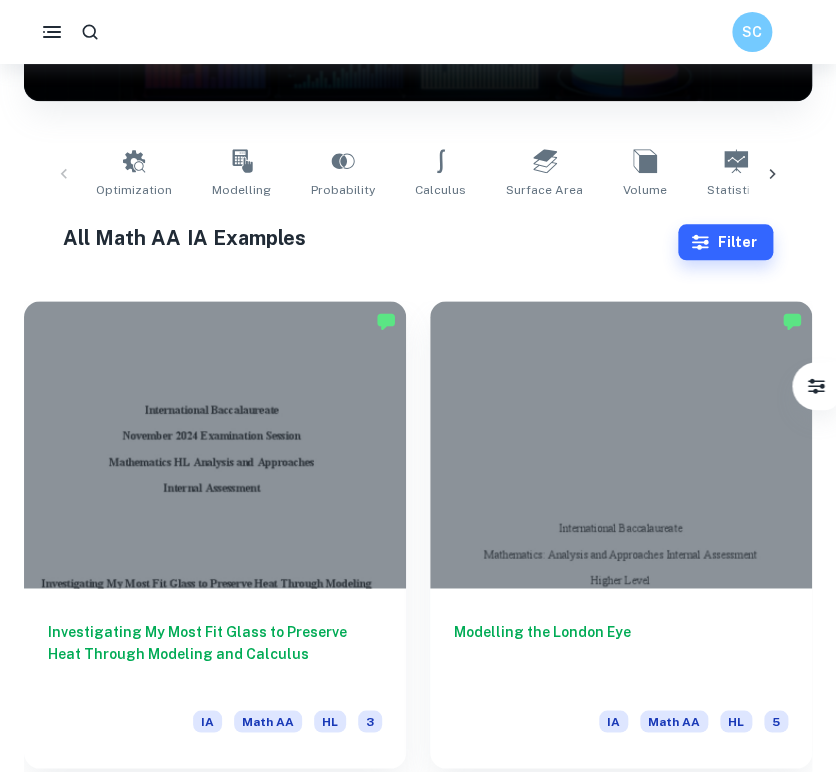 click on "Optimization Modelling Probability Calculus Surface Area Volume Statistics Differential Equations Geometry Cryptography Algebra Trigonometry Complex Numbers Kinematics Functions Correlation" at bounding box center [418, 174] 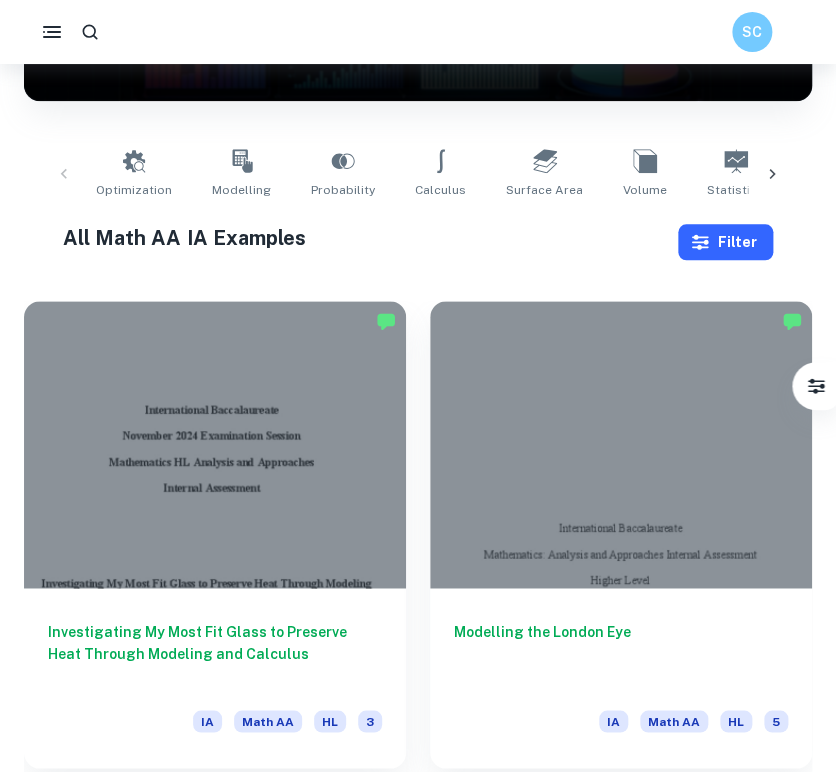 drag, startPoint x: 742, startPoint y: 260, endPoint x: 751, endPoint y: 234, distance: 27.513634 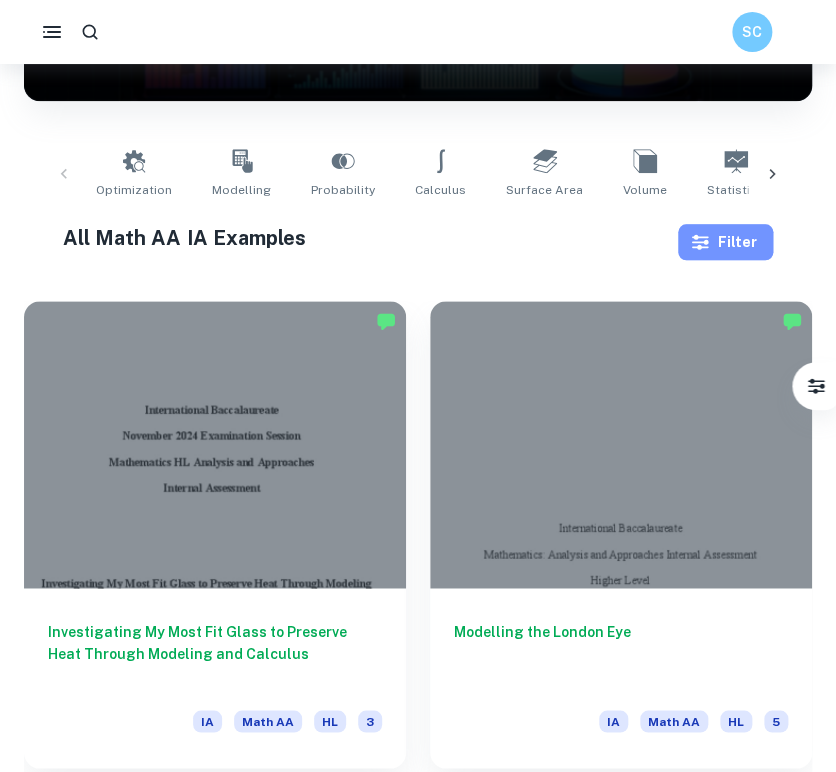 click on "Filter" at bounding box center (725, 242) 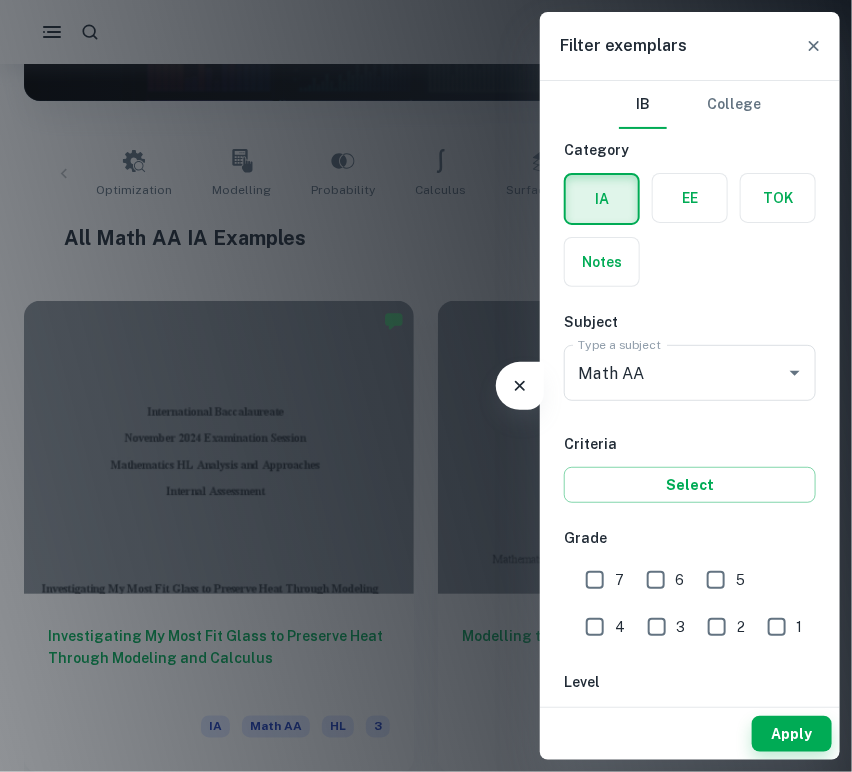 drag, startPoint x: 605, startPoint y: 585, endPoint x: 702, endPoint y: 272, distance: 327.68582 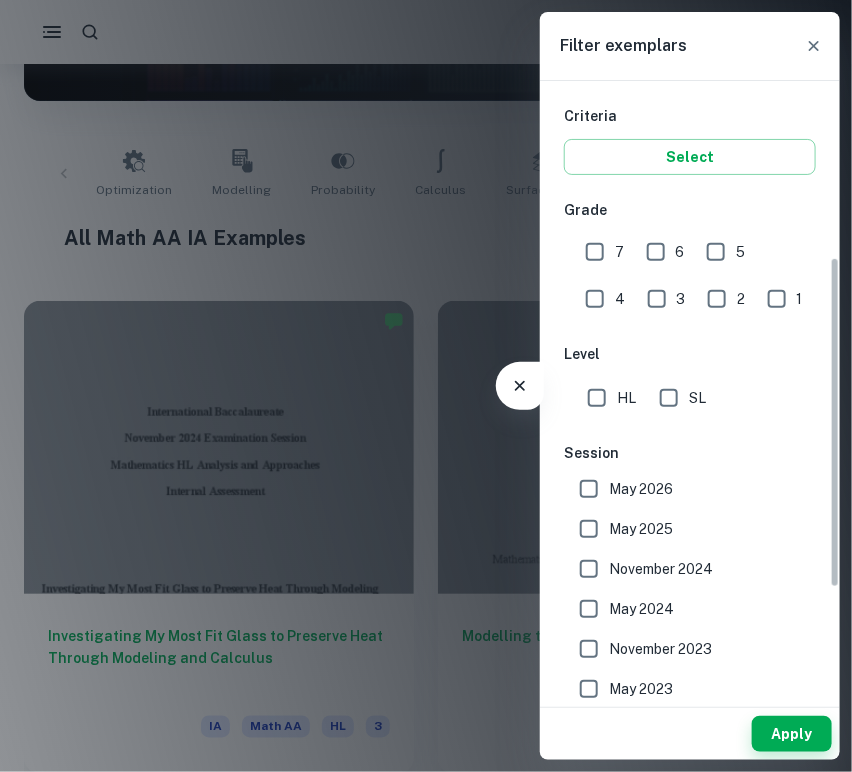 scroll, scrollTop: 536, scrollLeft: 0, axis: vertical 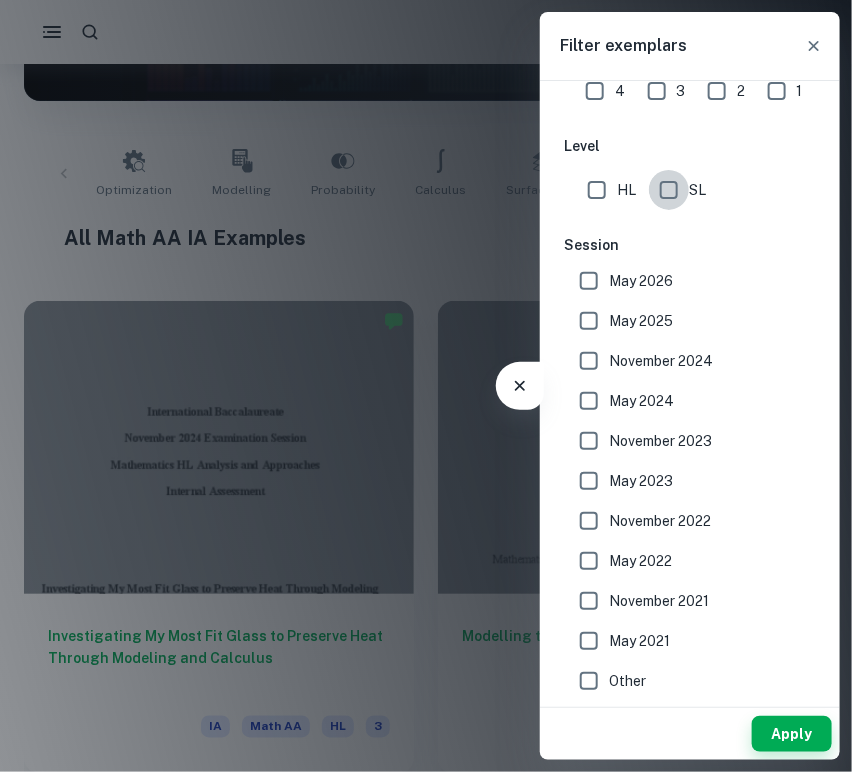 click on "SL" at bounding box center (669, 190) 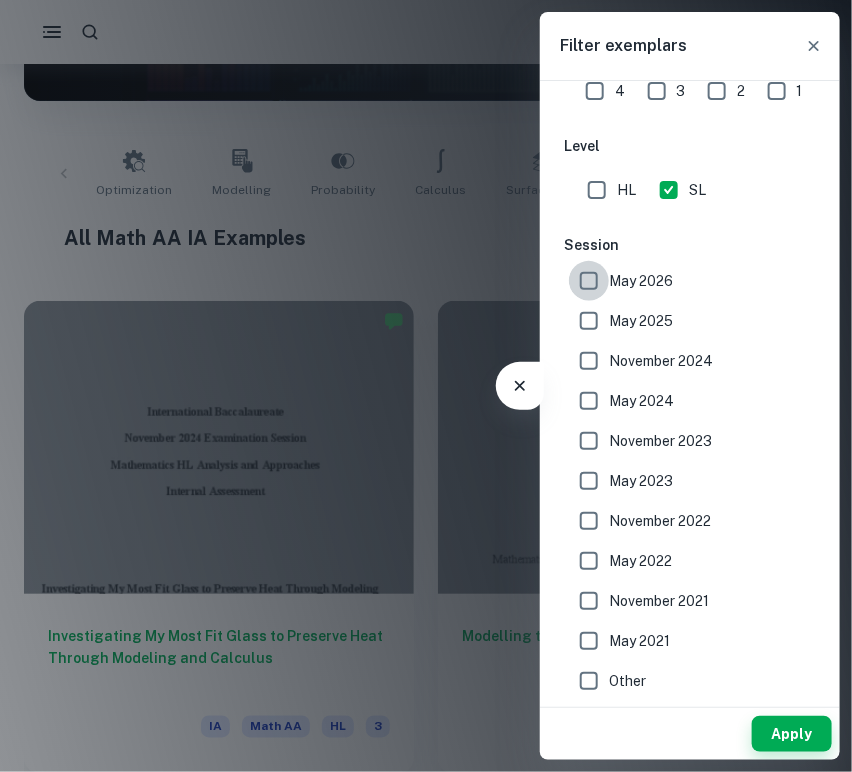 click on "May 2026" at bounding box center [589, 281] 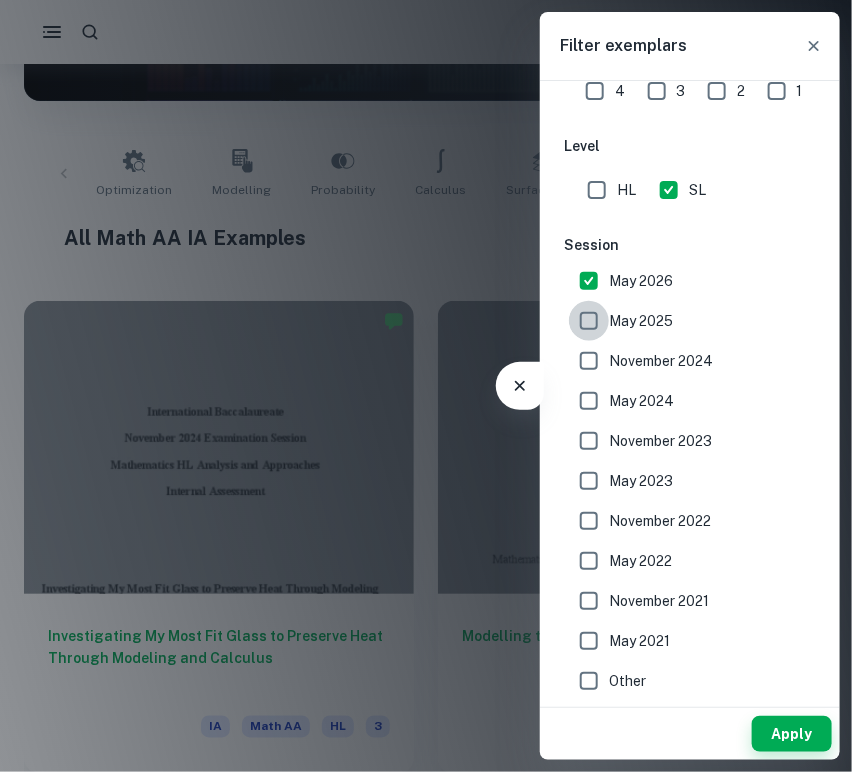 click on "May 2025" at bounding box center (589, 321) 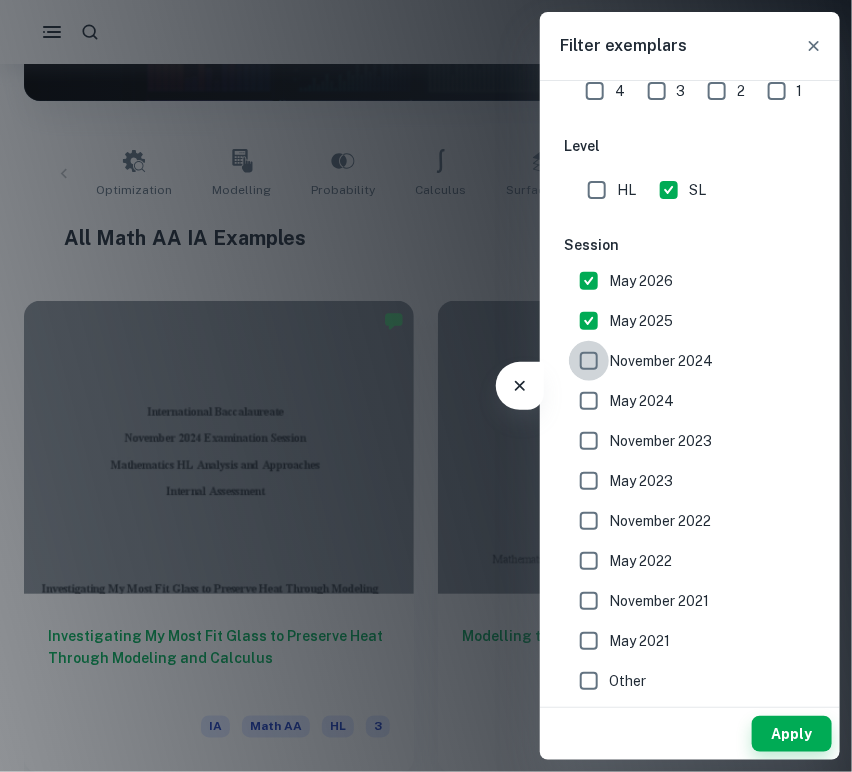 click on "November 2024" at bounding box center [589, 361] 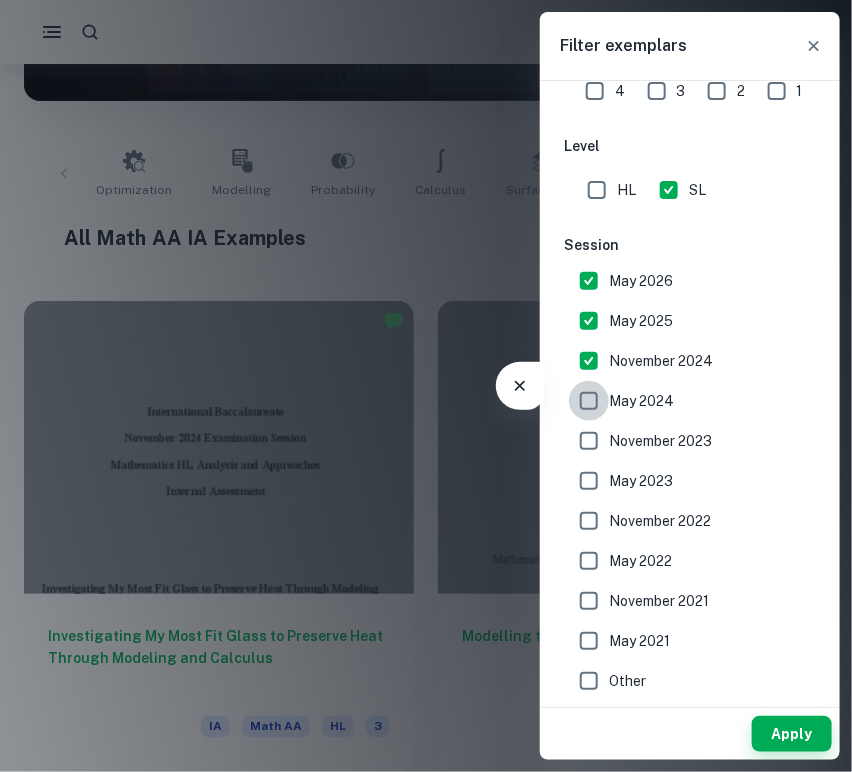 click on "May 2024" at bounding box center (589, 401) 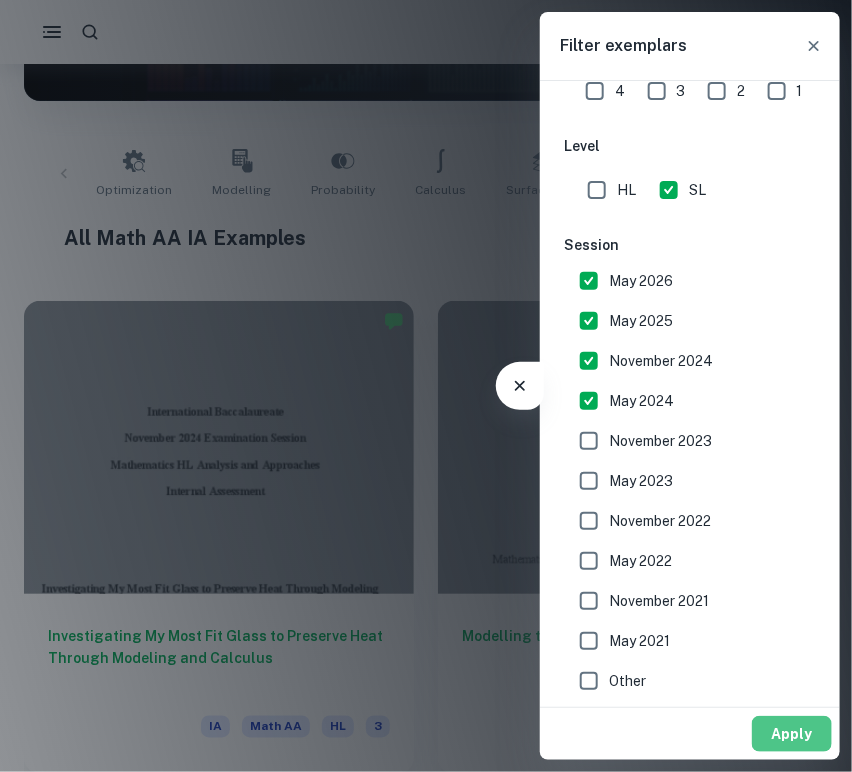 click on "Apply" at bounding box center (792, 734) 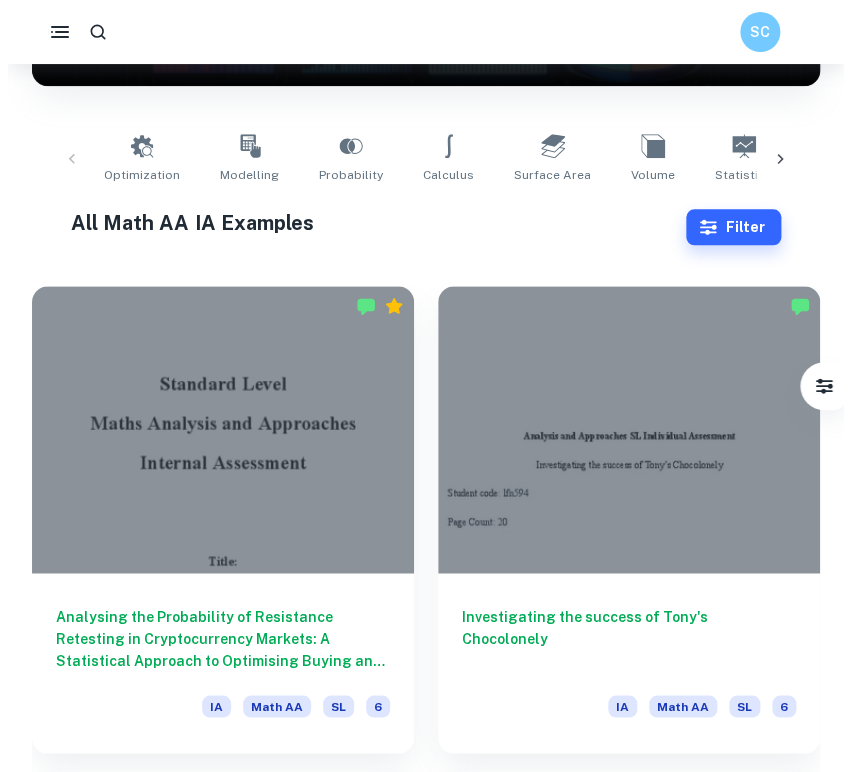 scroll, scrollTop: 0, scrollLeft: 0, axis: both 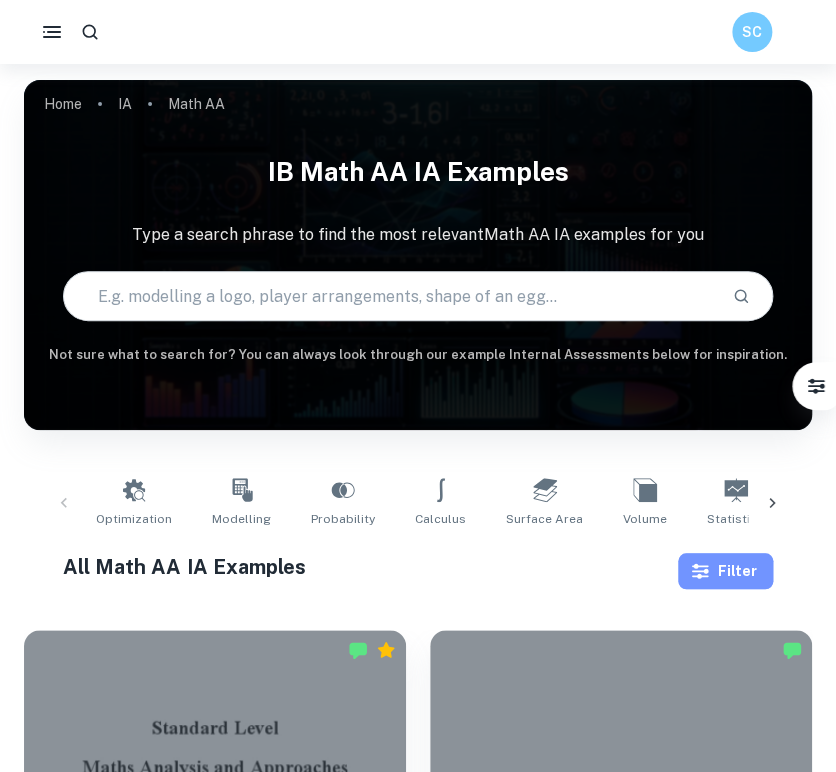 click on "Filter" at bounding box center (725, 571) 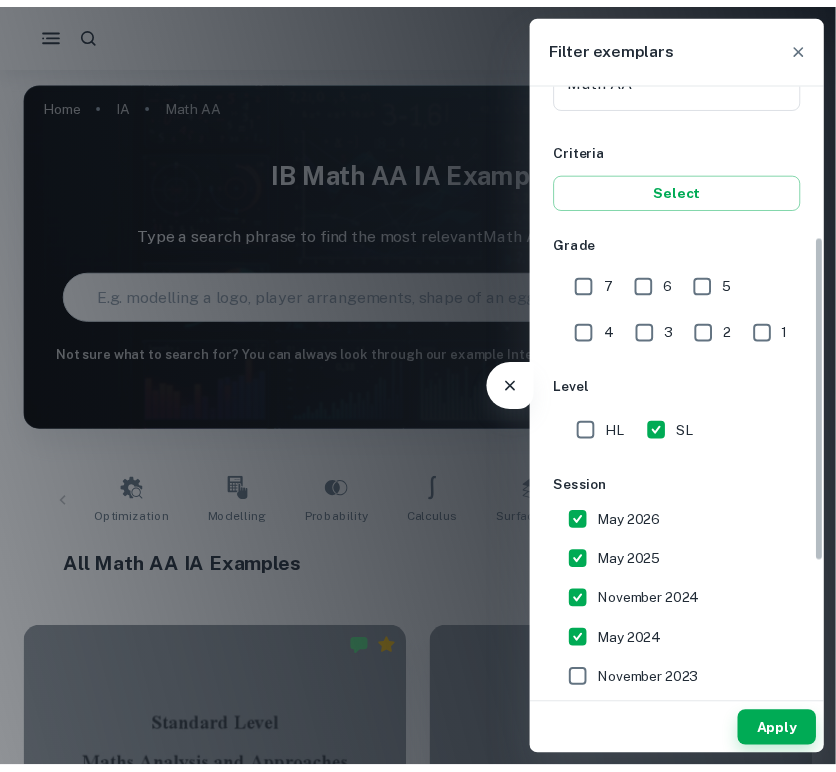 scroll, scrollTop: 283, scrollLeft: 0, axis: vertical 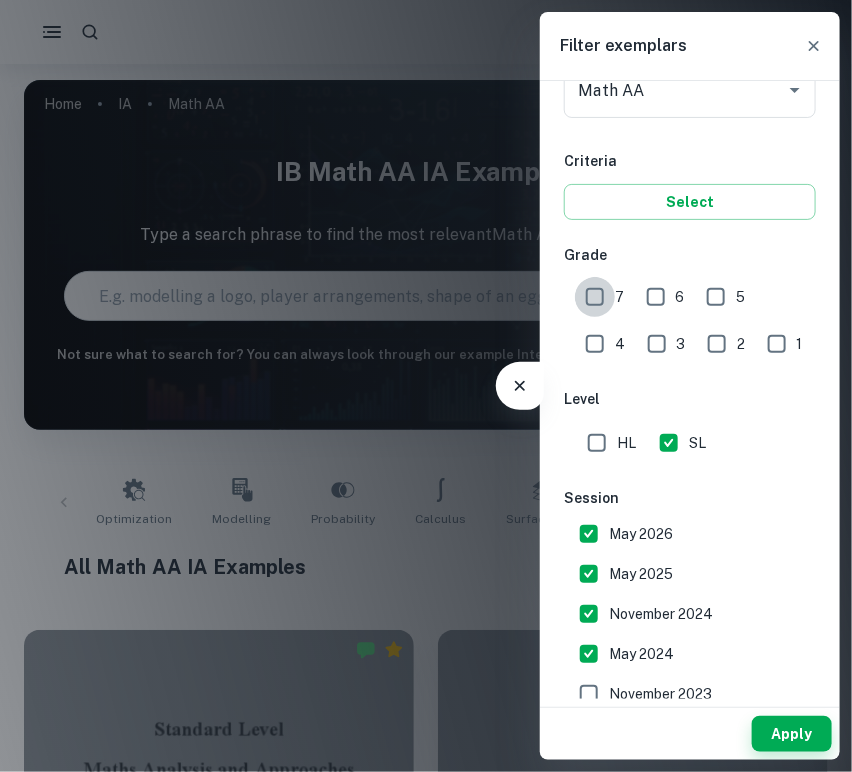 click on "7" at bounding box center (595, 297) 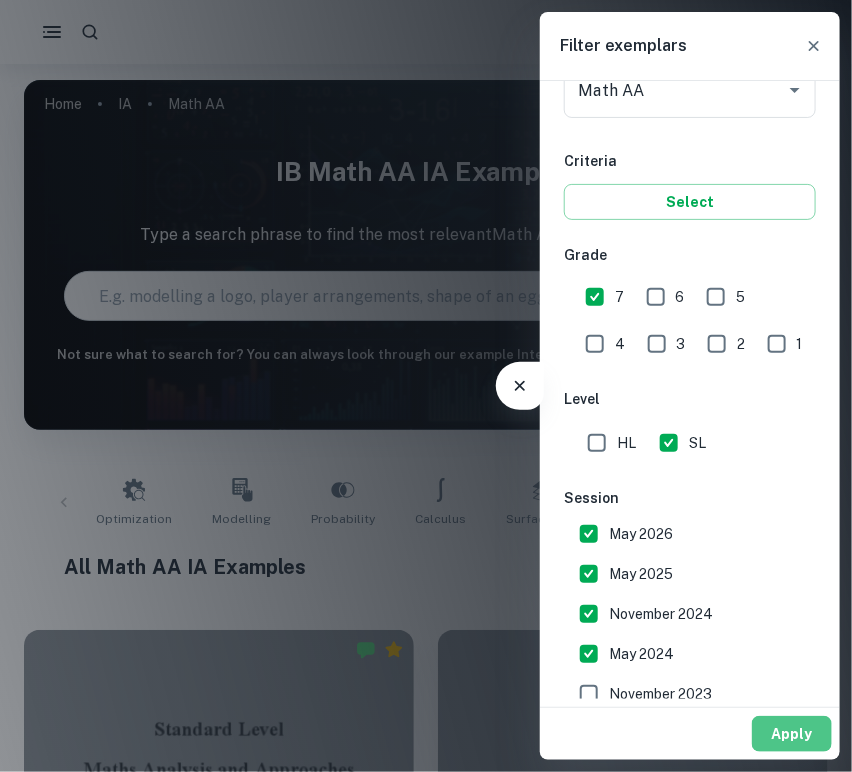 click on "Apply" at bounding box center (792, 734) 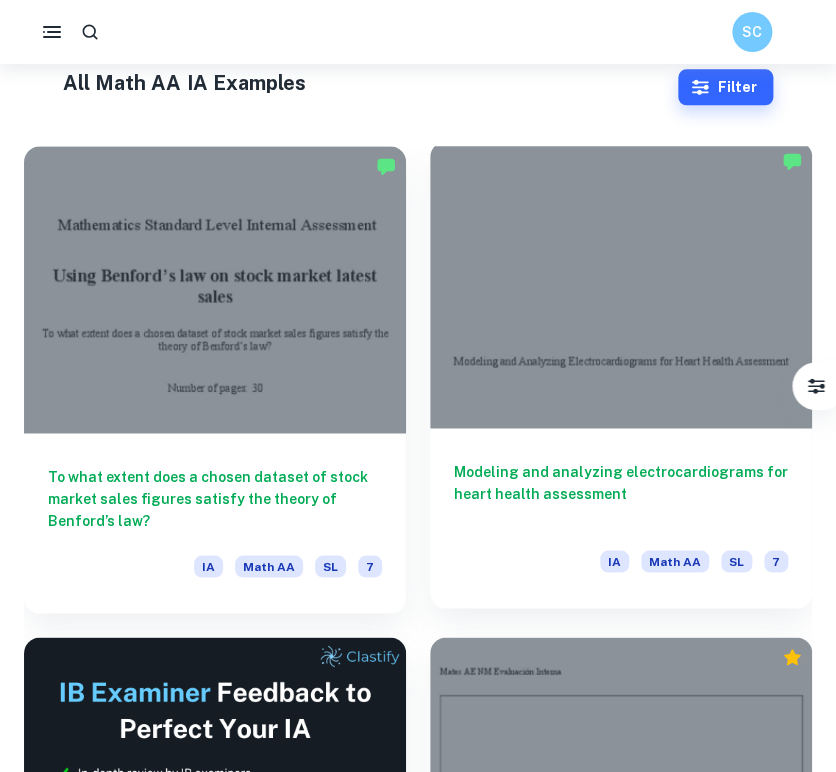 scroll, scrollTop: 483, scrollLeft: 0, axis: vertical 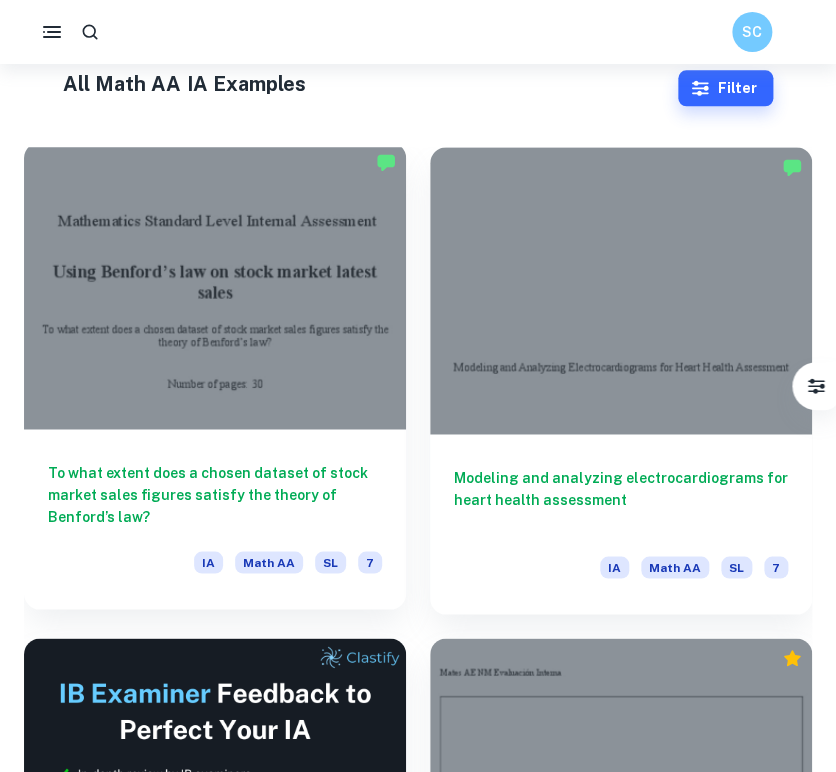click on "To what extent does a chosen dataset of stock market sales figures satisfy the  theory of Benford’s law? IA Math AA SL 7" at bounding box center (215, 519) 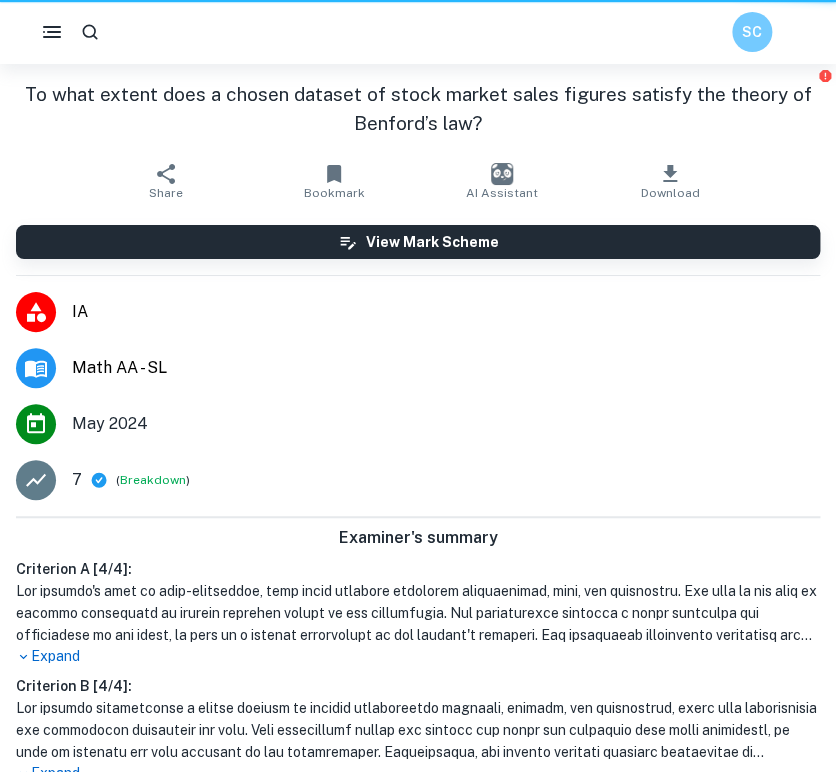 scroll, scrollTop: 0, scrollLeft: 0, axis: both 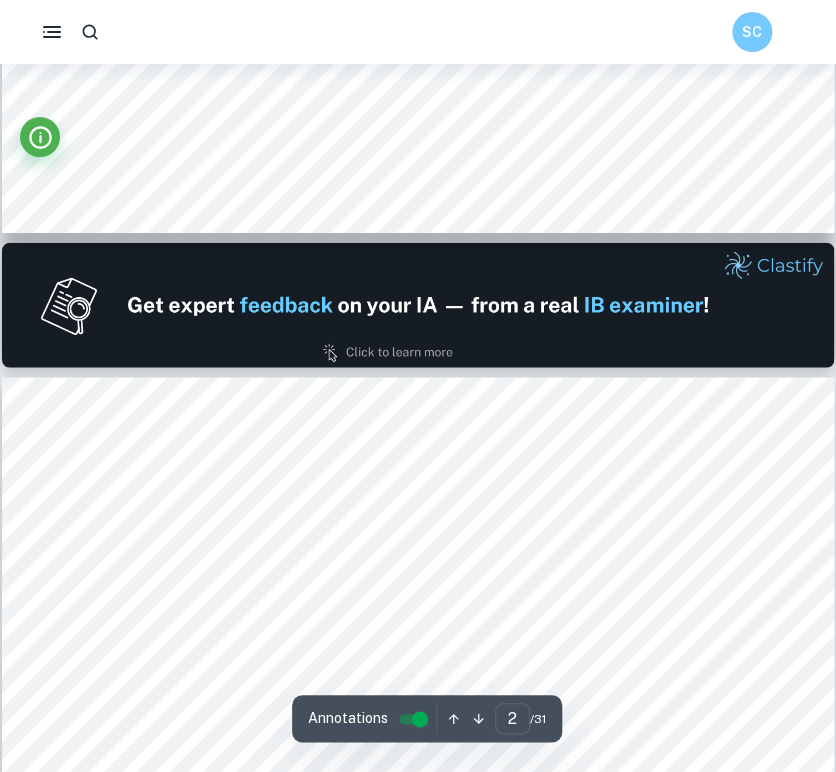 type on "1" 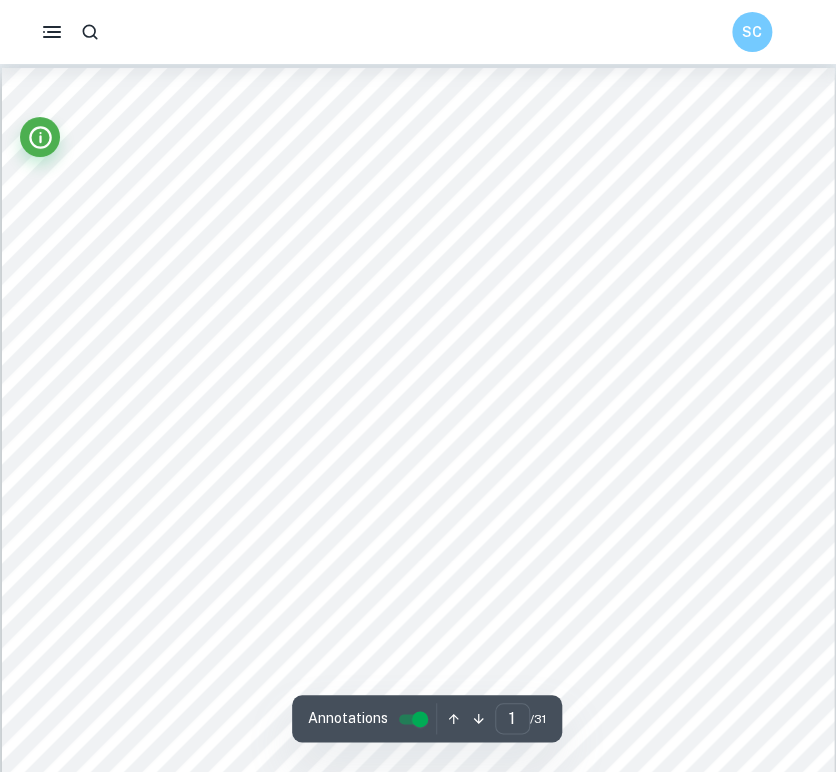 scroll, scrollTop: 0, scrollLeft: 0, axis: both 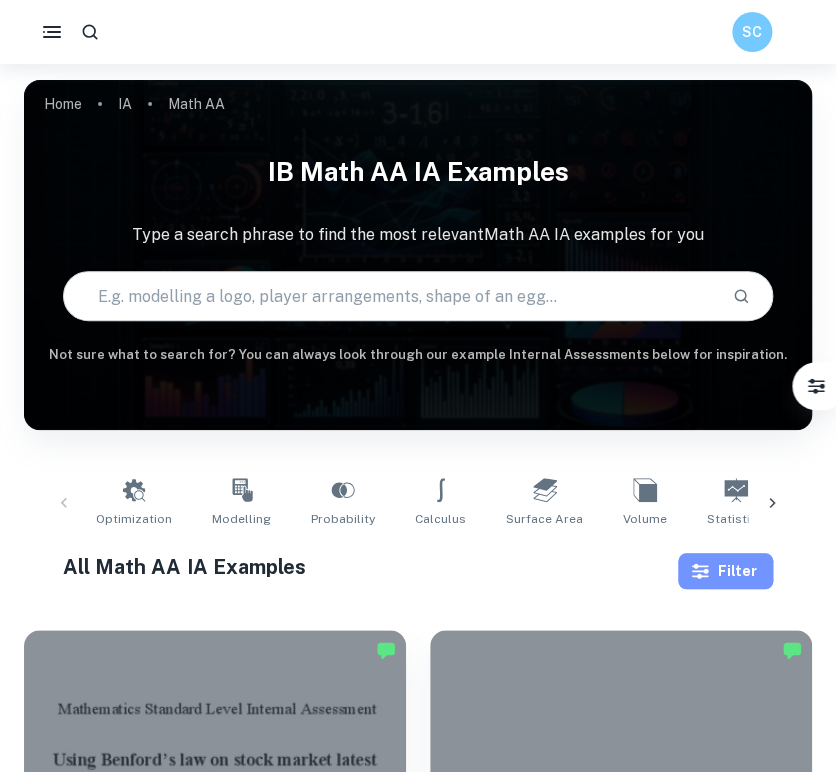 click on "Filter" at bounding box center [725, 571] 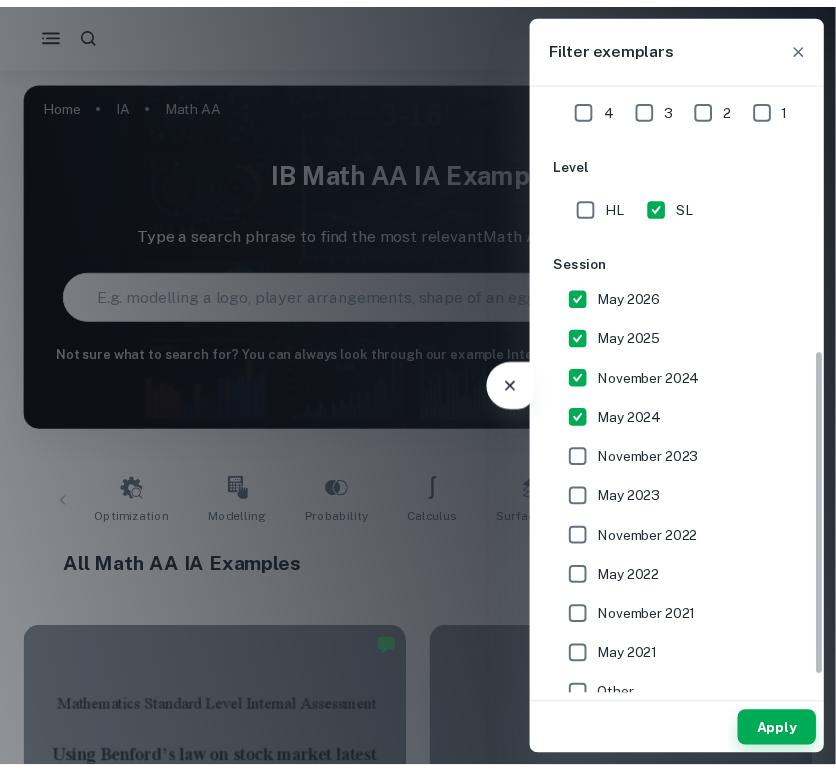 scroll, scrollTop: 536, scrollLeft: 0, axis: vertical 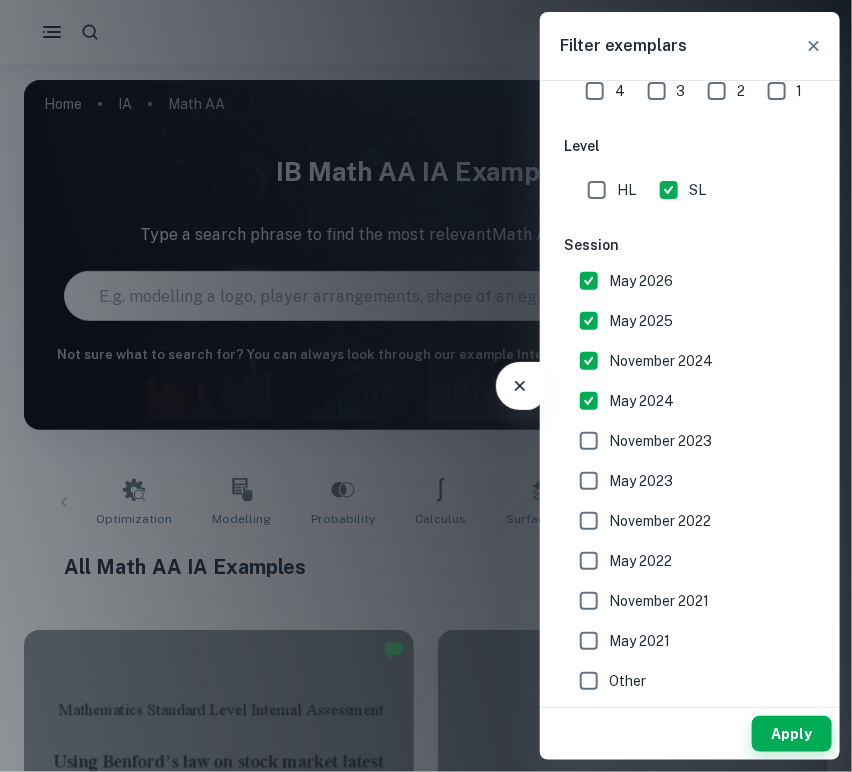 click on "May 2024" at bounding box center (641, 401) 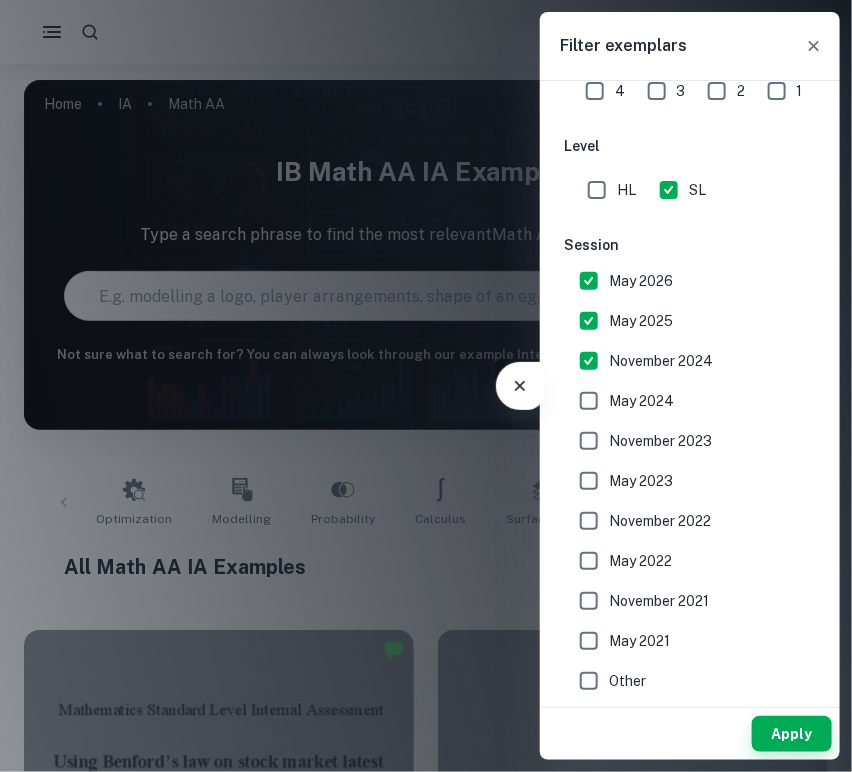 click on "November 2024" at bounding box center (661, 361) 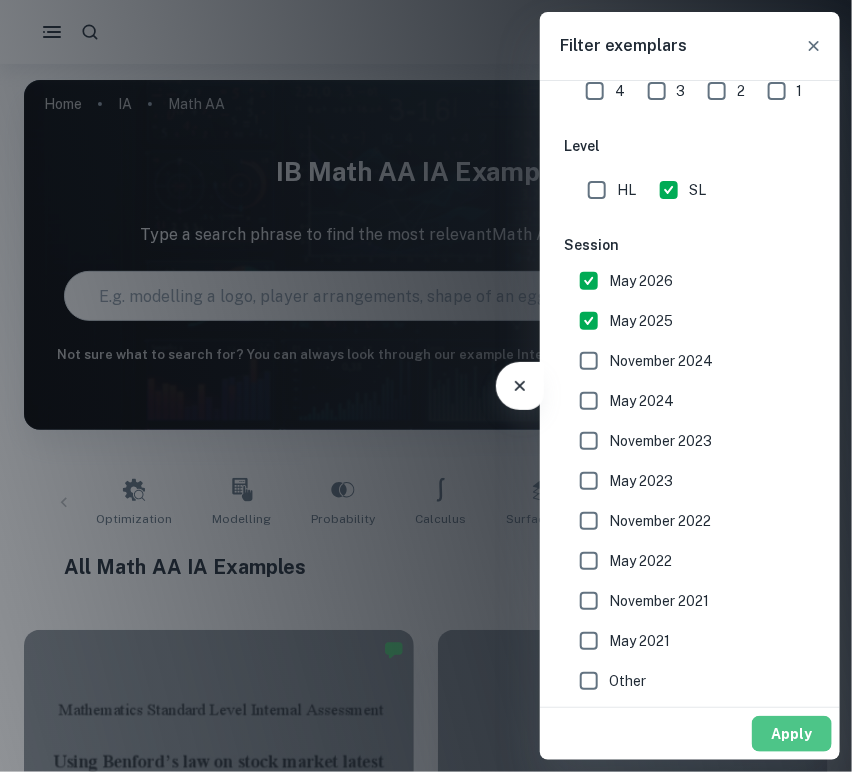 click on "Apply" at bounding box center [792, 734] 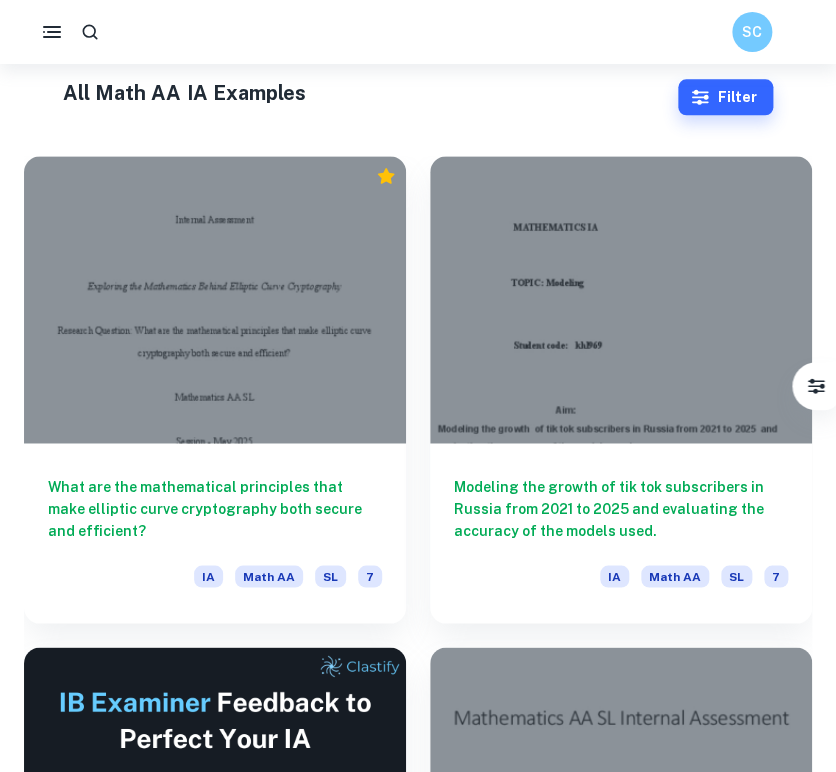 scroll, scrollTop: 478, scrollLeft: 0, axis: vertical 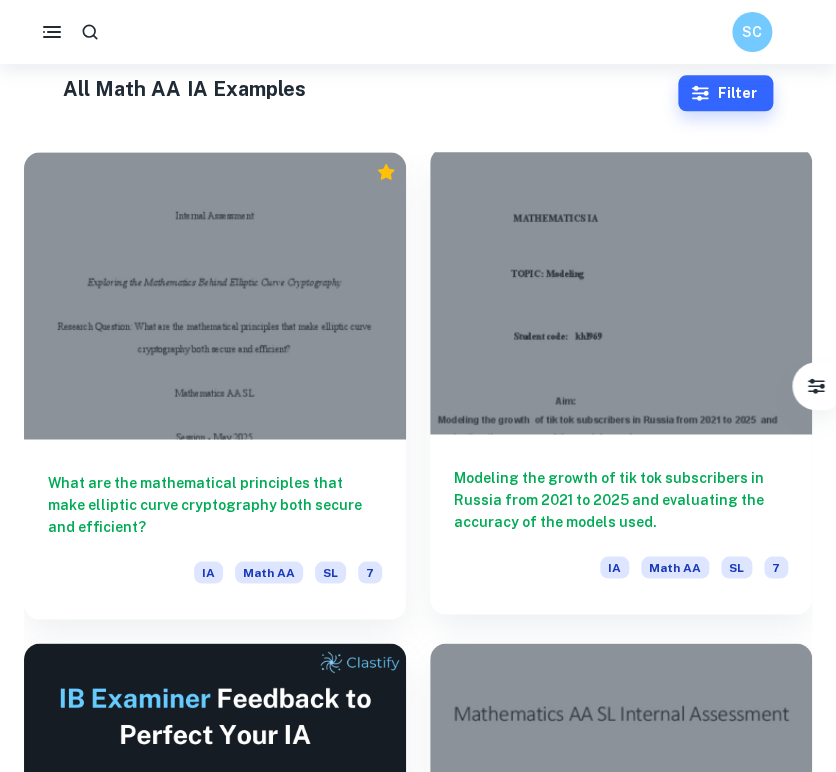 click on "Modeling the growth of tik tok subscribers in Russia from 2021 to 2025 and evaluating the accuracy of the models used." at bounding box center (621, 499) 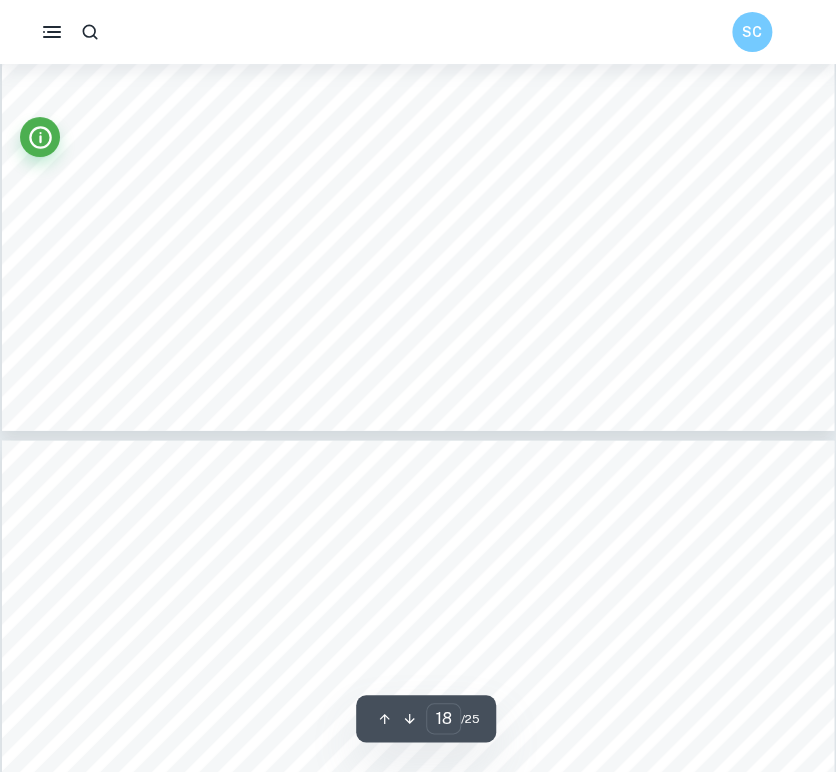 scroll, scrollTop: 19738, scrollLeft: 0, axis: vertical 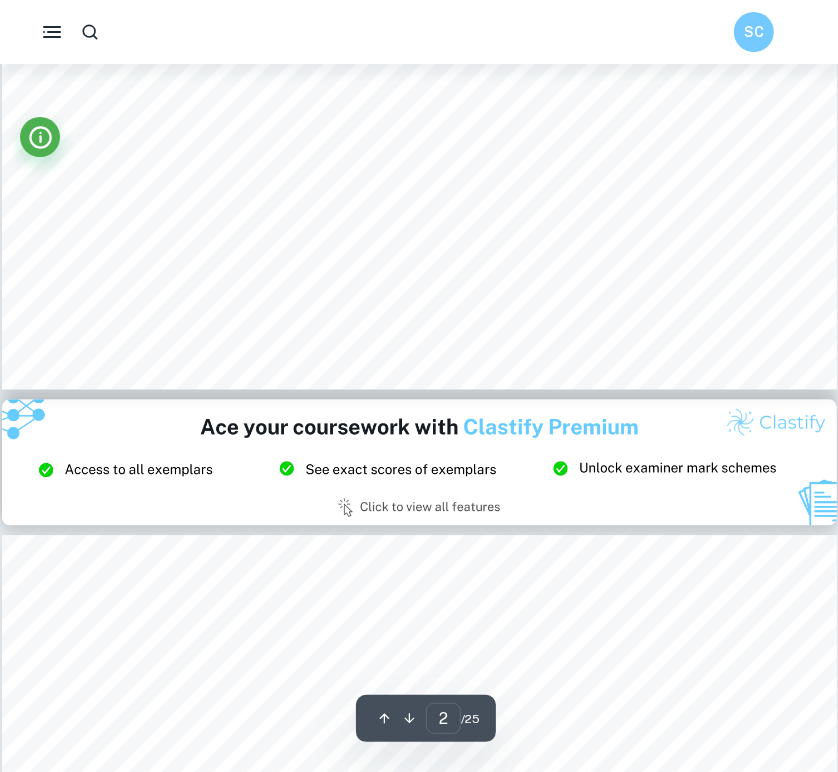 type on "3" 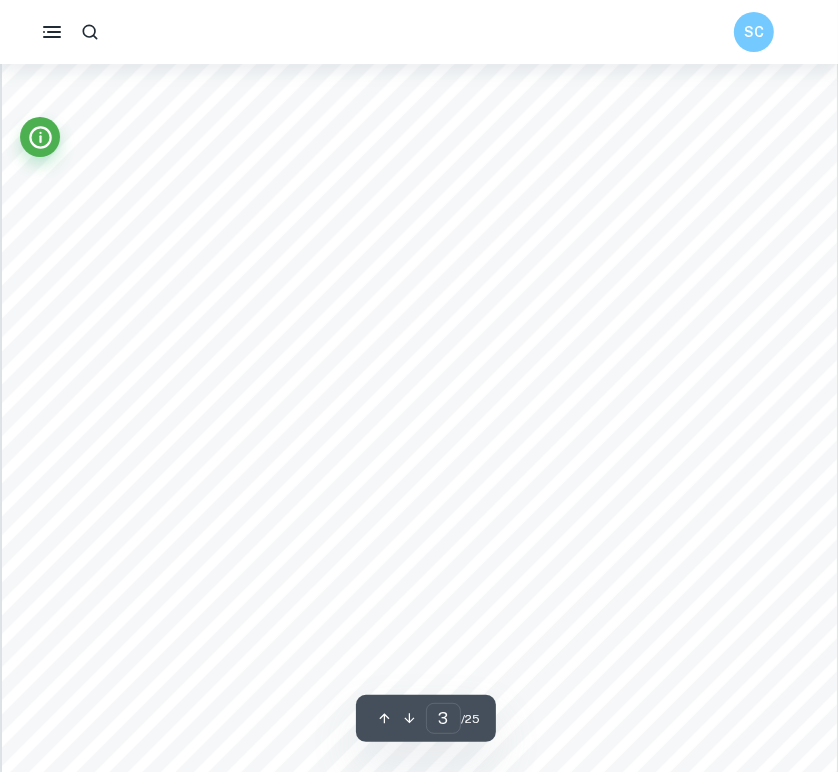 scroll, scrollTop: 2713, scrollLeft: 0, axis: vertical 